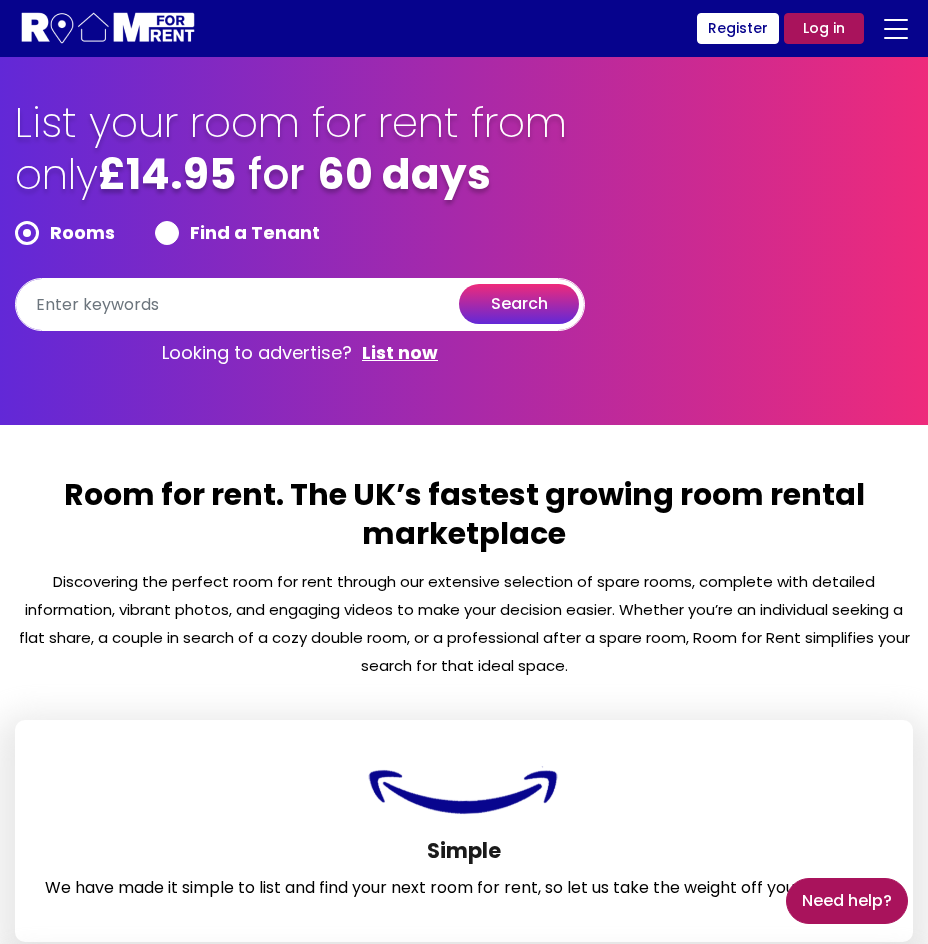 scroll, scrollTop: 0, scrollLeft: 0, axis: both 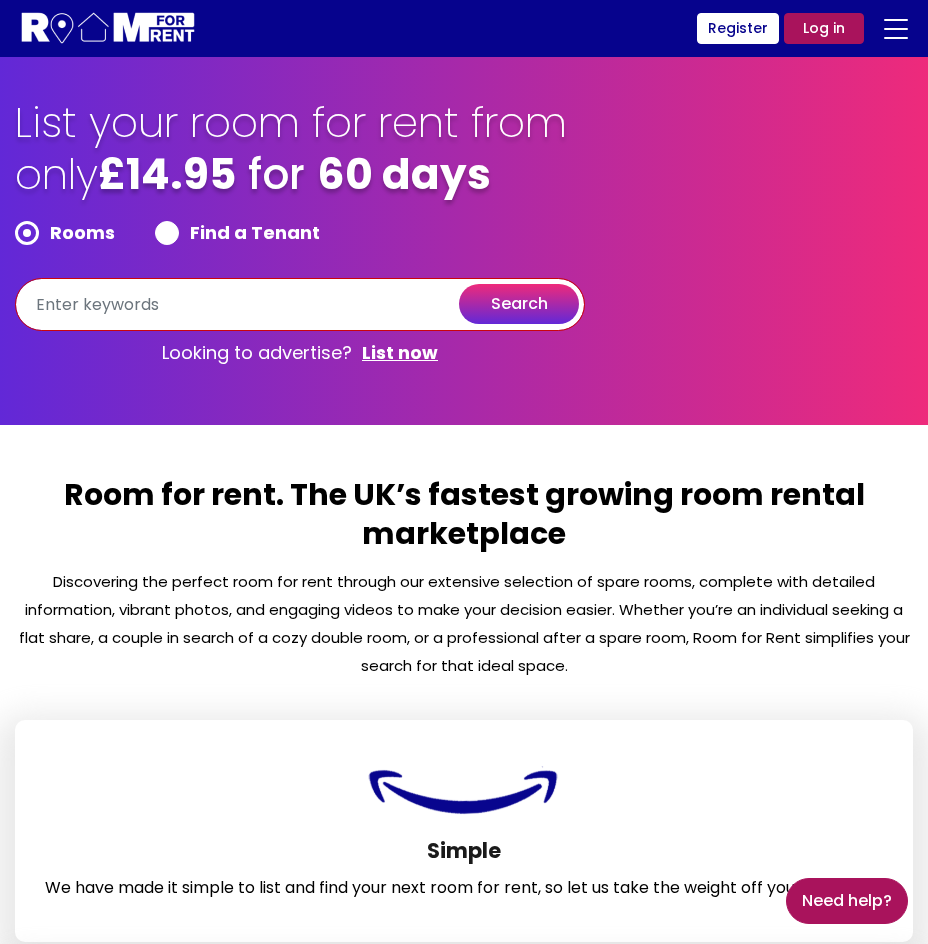 click at bounding box center (300, 304) 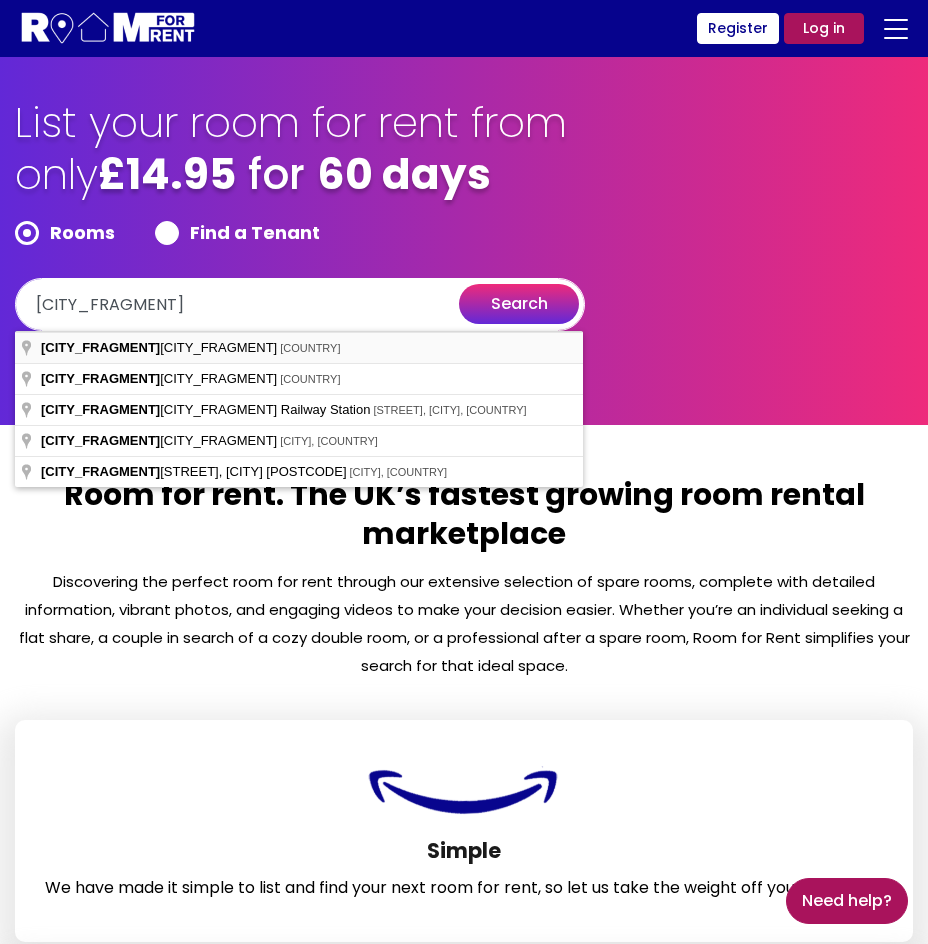 type on "[CITY], [COUNTRY]" 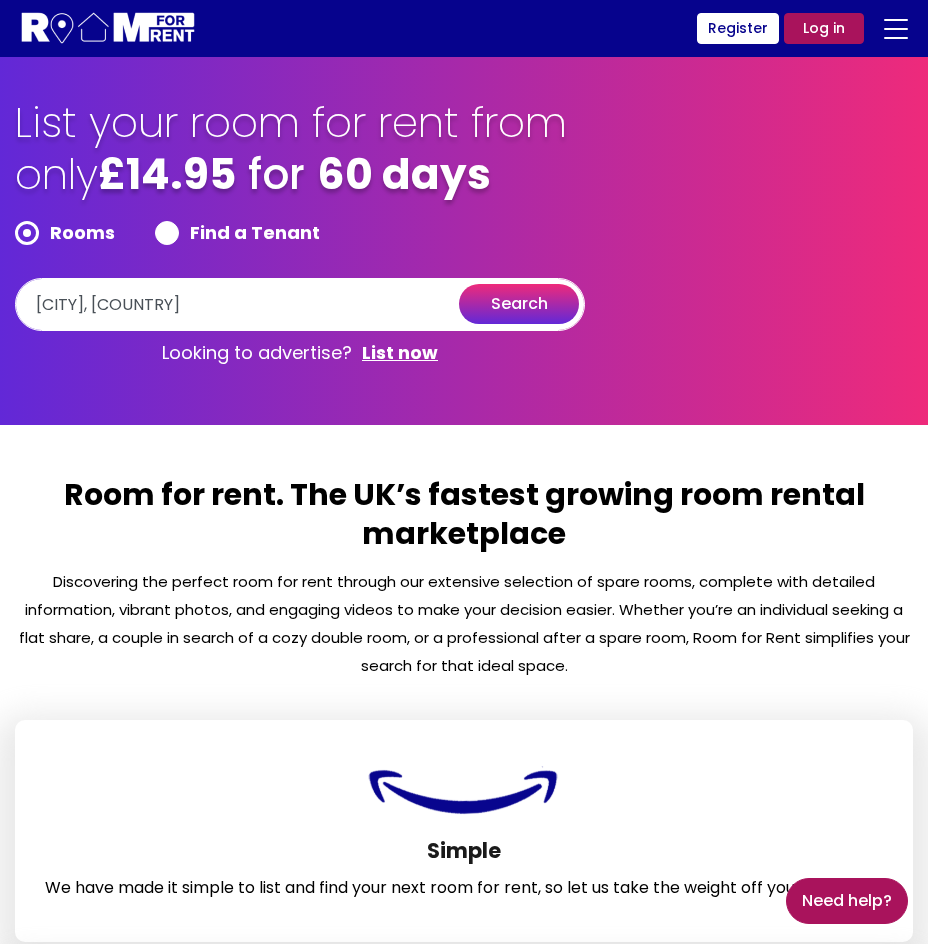 click on "search" at bounding box center [519, 304] 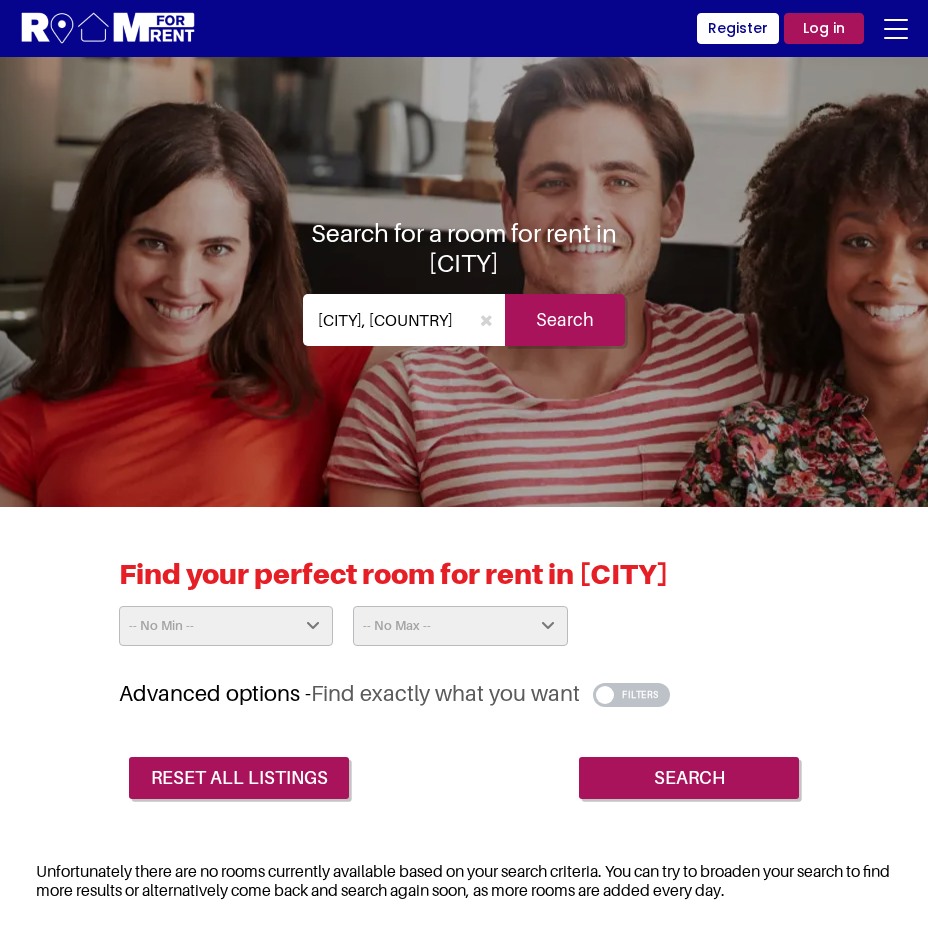 scroll, scrollTop: 0, scrollLeft: 0, axis: both 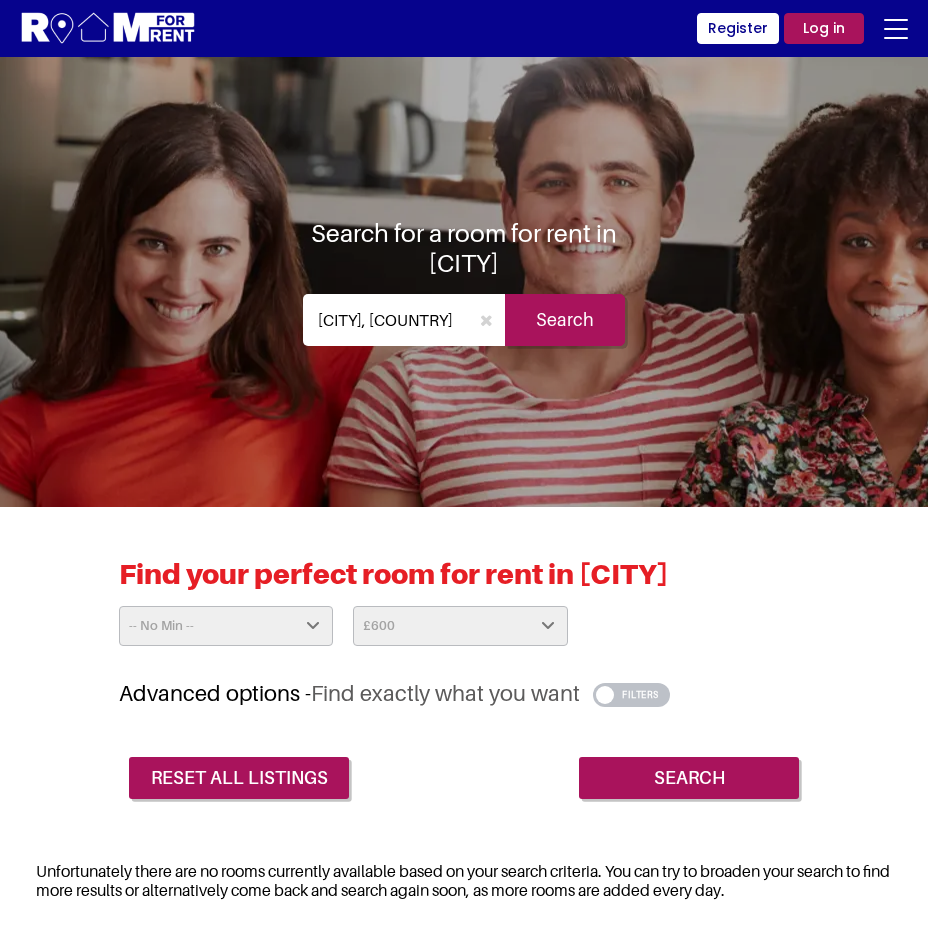 click on "-- No Max -- £50 £75 £100 £125 £150 £175 £200 £225 £250 £275 £300 £325 £350 £375 £400 £425 £450 £475 £500 £525 £550 £575 £600 £625 £650 £675 £700 £725 £750 £775 £800 £825 £850 £875 £900 £925 £950 £975 £1000 £1000+" at bounding box center (460, 626) 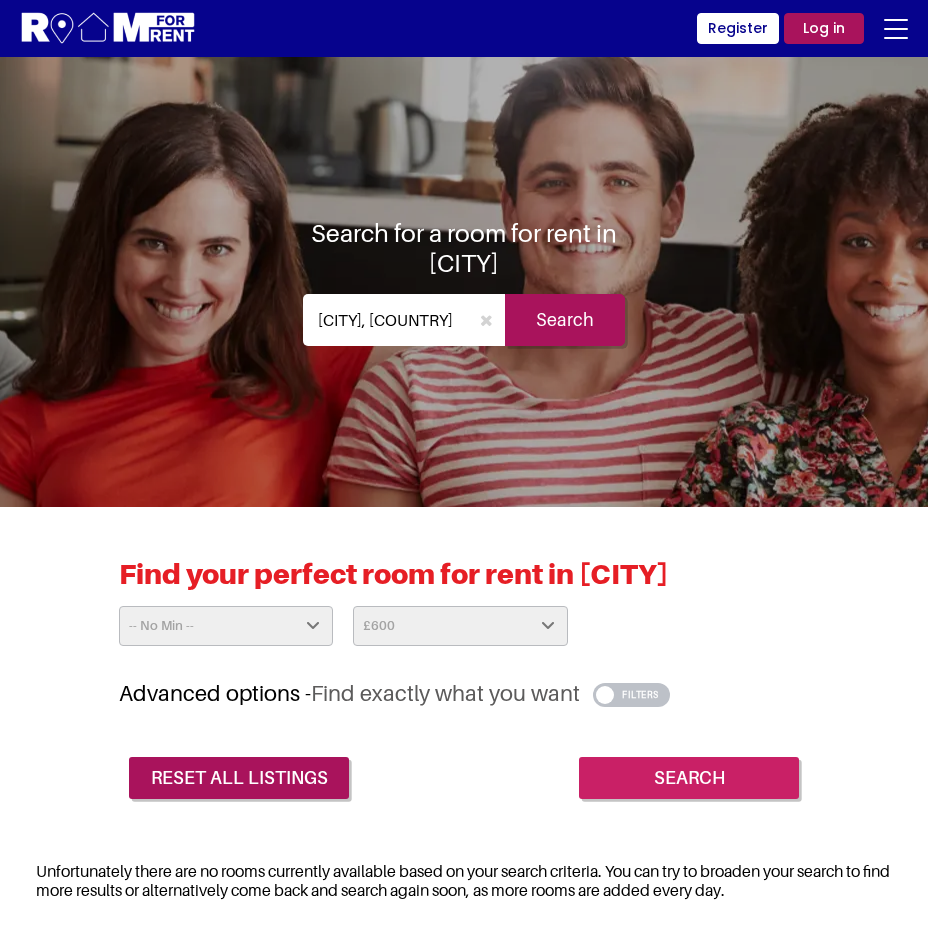 click on "Search" at bounding box center (689, 778) 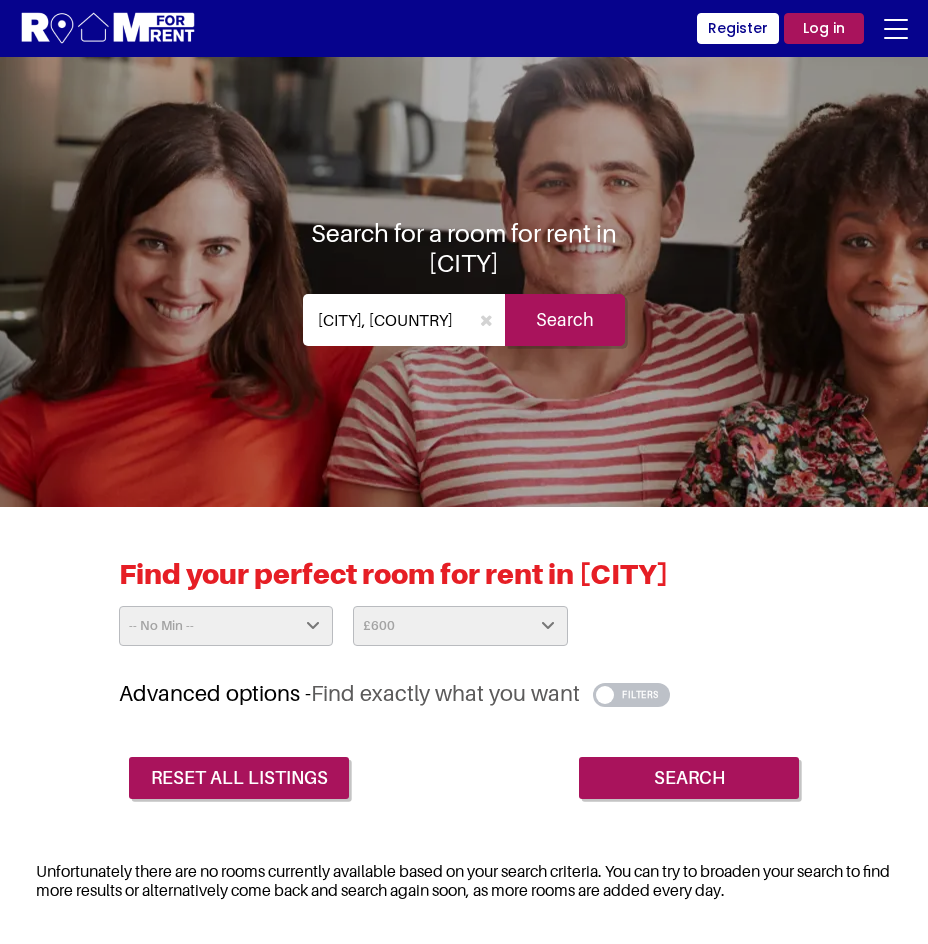 scroll, scrollTop: 0, scrollLeft: 0, axis: both 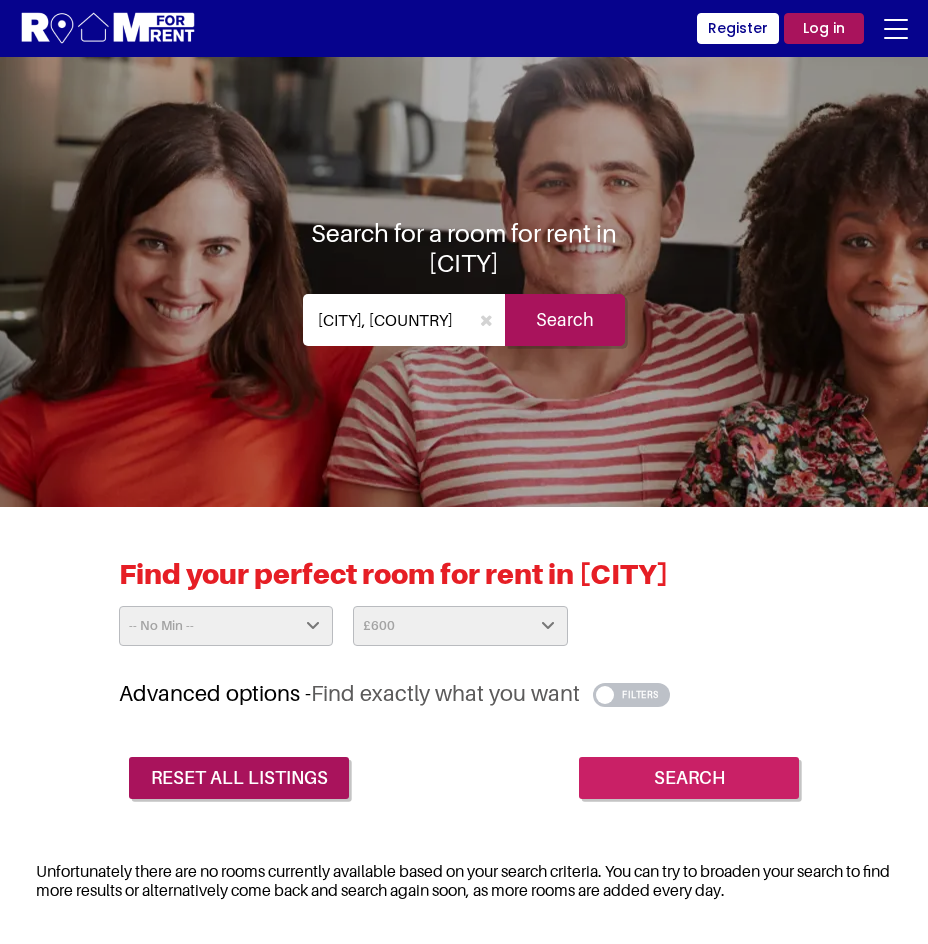 click on "Search" at bounding box center [689, 778] 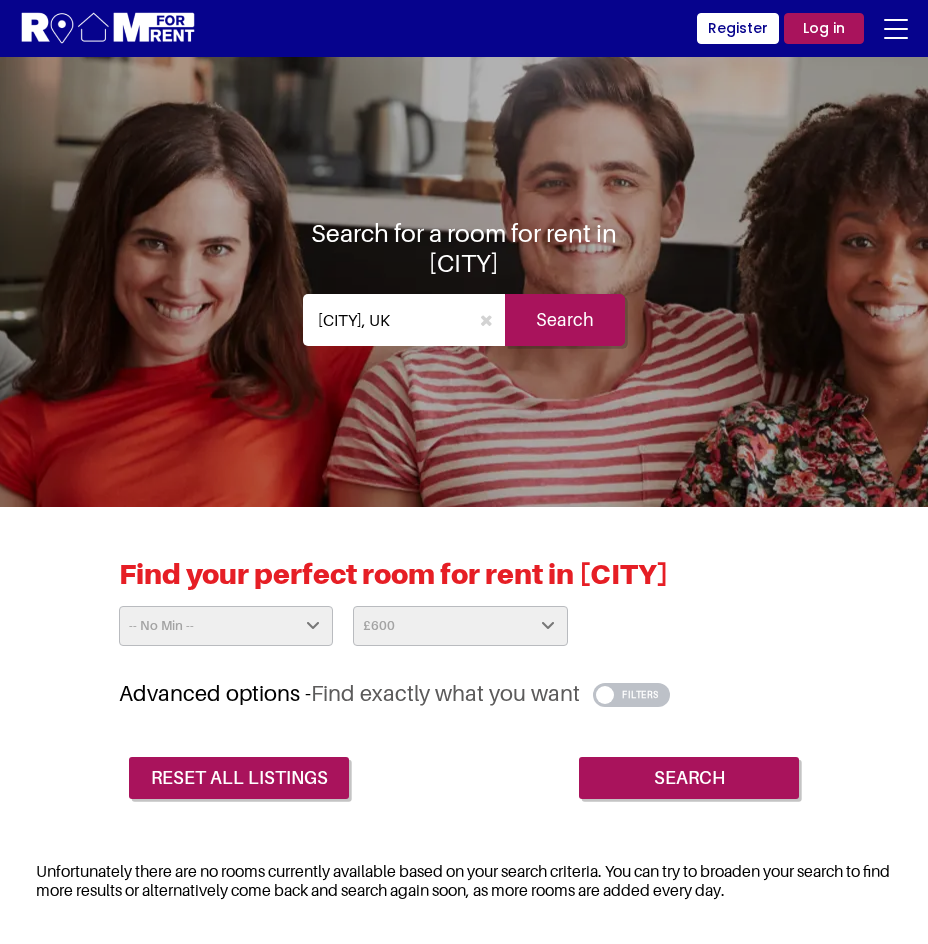 scroll, scrollTop: 0, scrollLeft: 0, axis: both 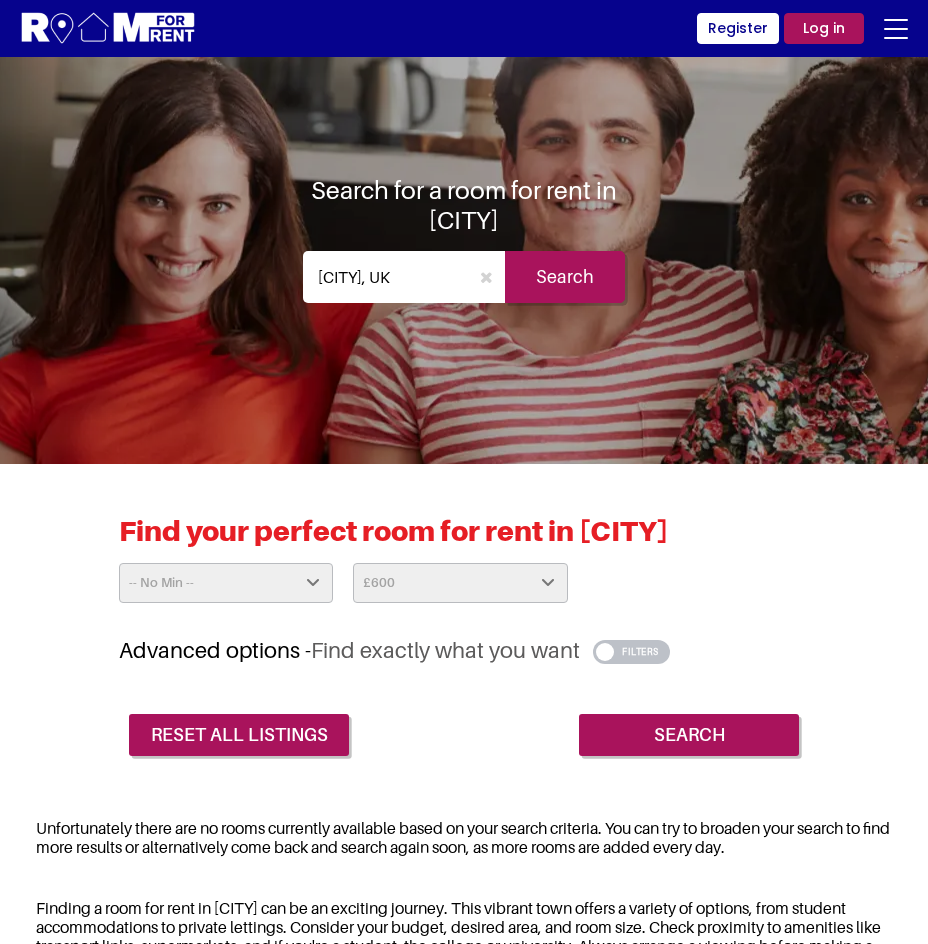click on "Find your perfect room for rent in Loughborough
-- No Min -- £25 £50 £75 £100 £125 £150 £175 £200 £225 £250 £275 £300 £325 £350 £375 £400 £425 £450 £475 £500 £525 £550 £575 £600 £625 £650 £675 £700 £725 £750 £775 £800 £825 £850 £875 £900 £925 £950 £975 £1000
-- No Max -- £50 £75 £100 £125 £150 £175 £200 £225 £250 £275 £300 £325 £350 £375 £400 £425 £450 £475 £500 £525 £550 £575 £600 £625 £650 £675 £700 £725 £750 £775 £800 £825 £850 £875 £900 £925 £950 £975 £1000 £1000+
Advanced options -  Find exactly what you want
-- Wifi --" at bounding box center [464, 622] 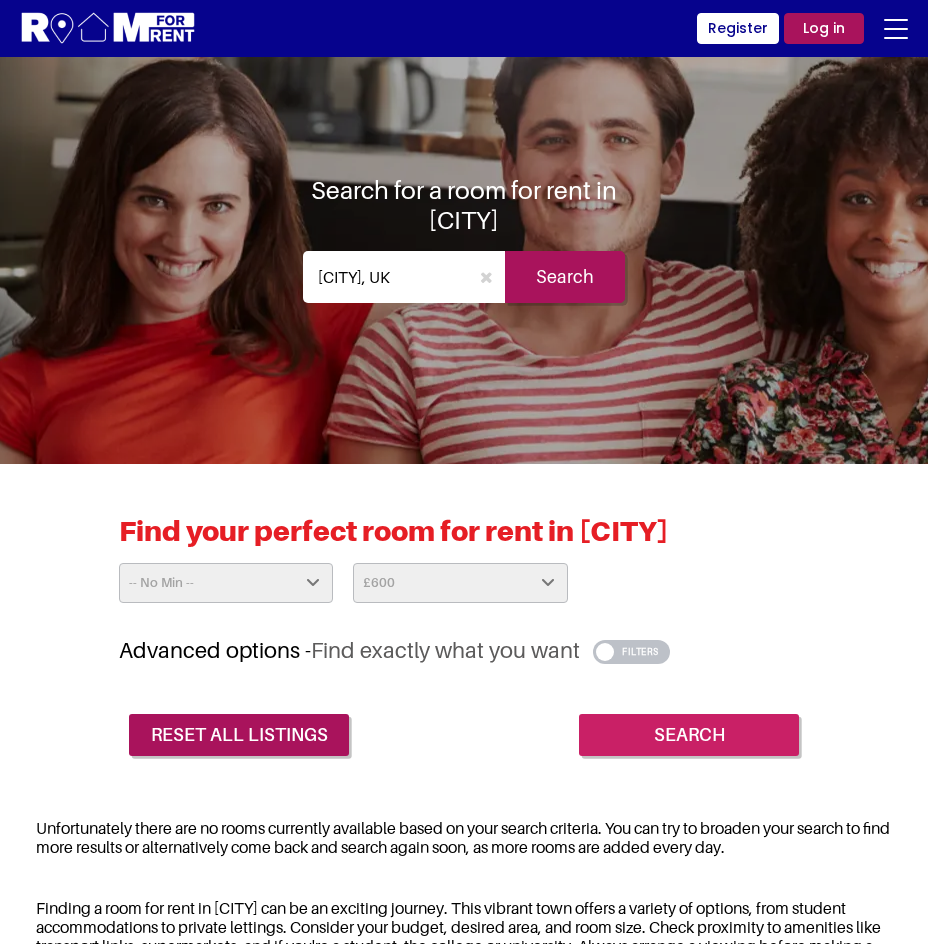 click on "Search" at bounding box center (689, 735) 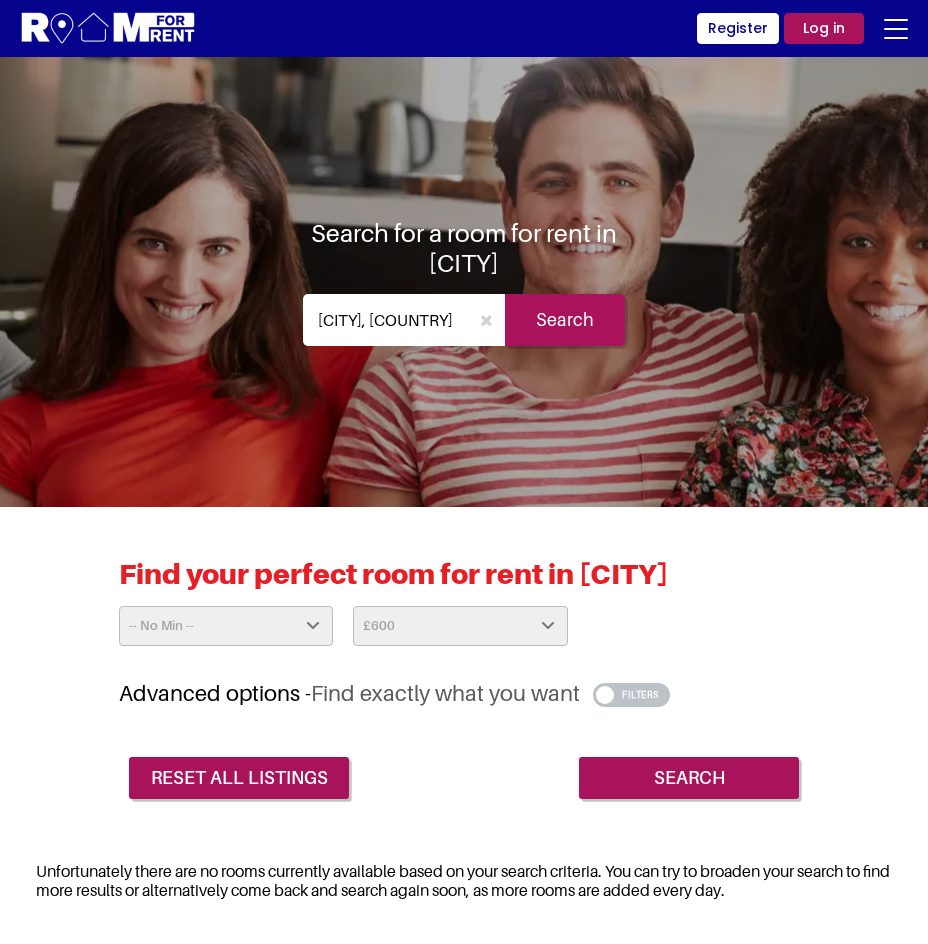 scroll, scrollTop: 0, scrollLeft: 0, axis: both 